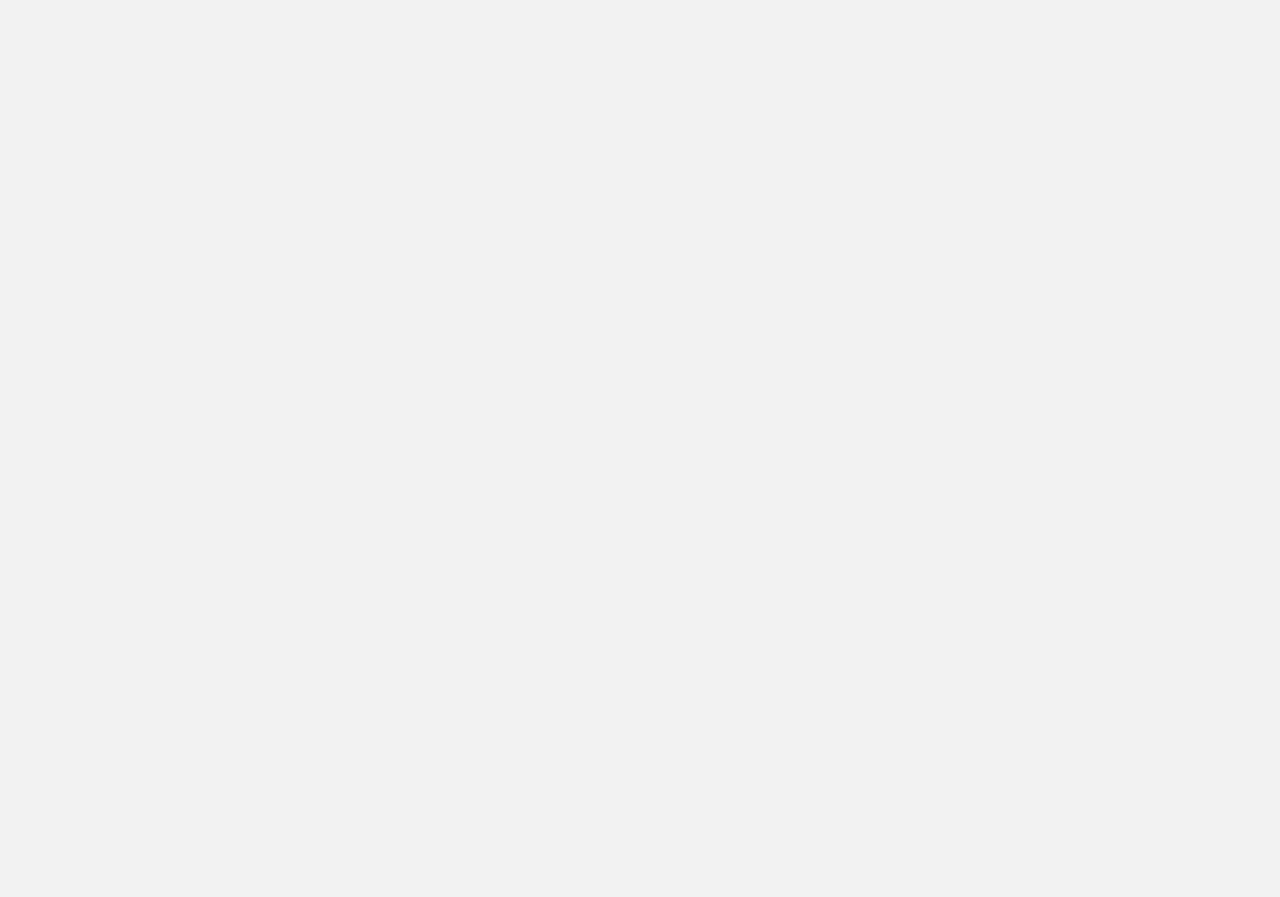 scroll, scrollTop: 0, scrollLeft: 0, axis: both 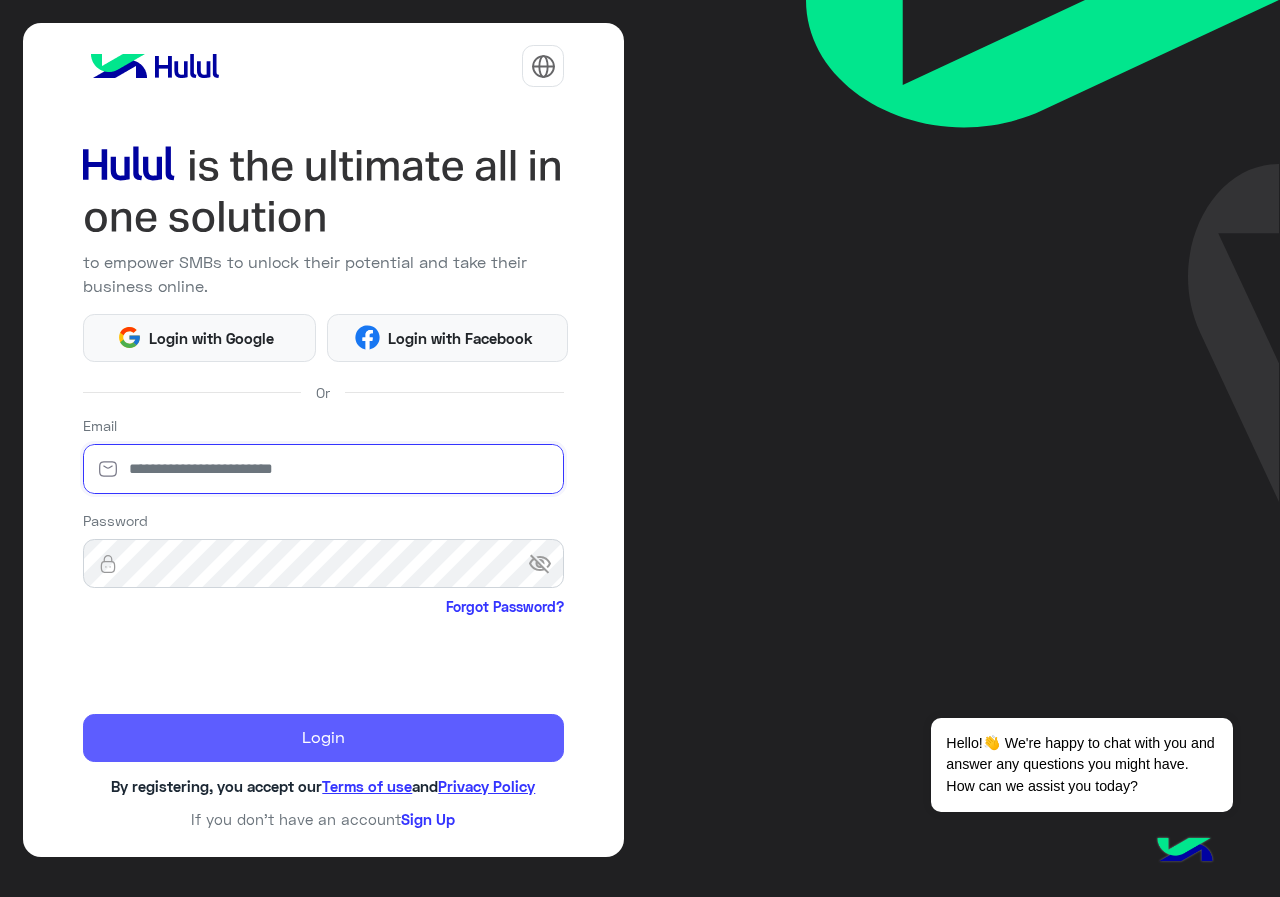 type on "**********" 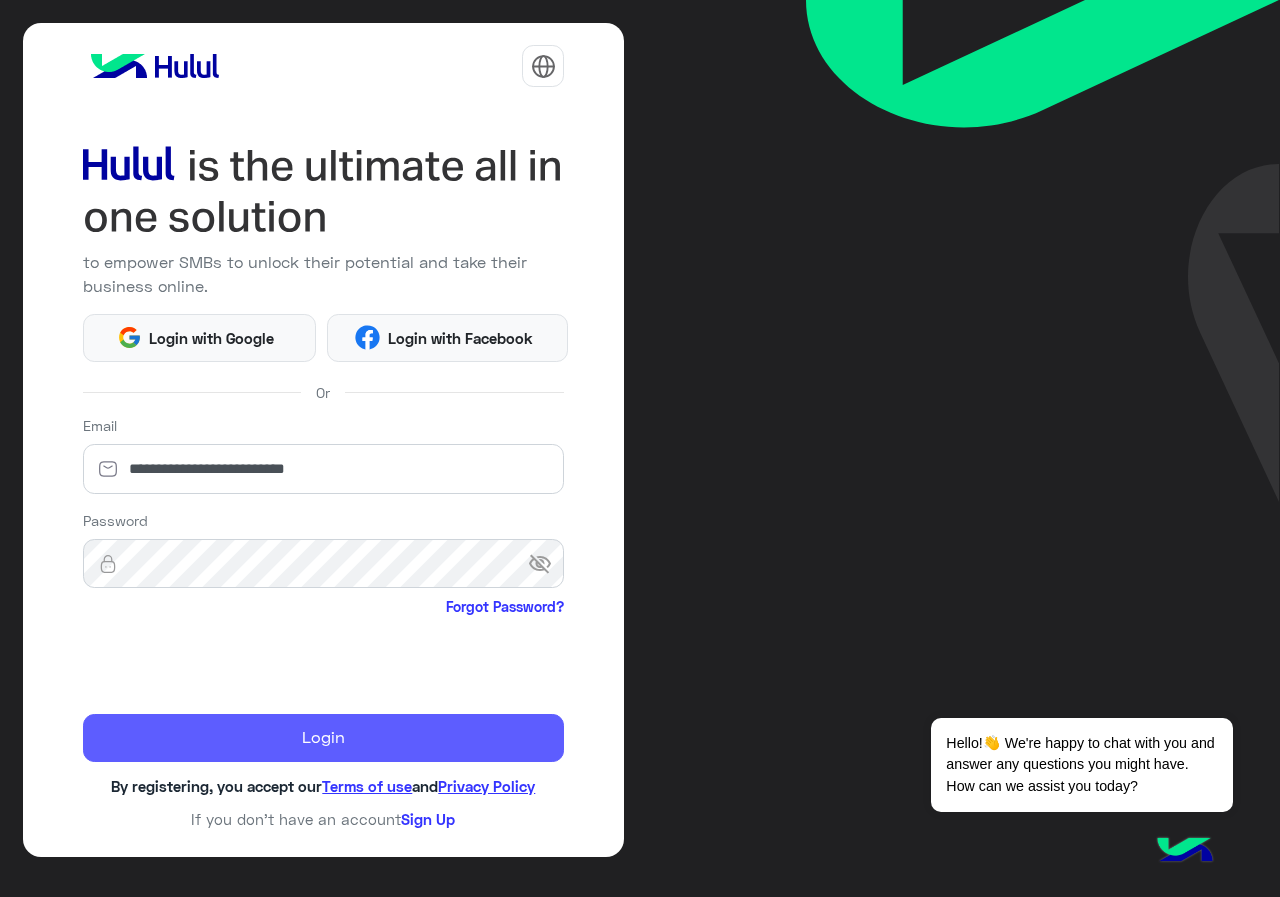 click on "Login" 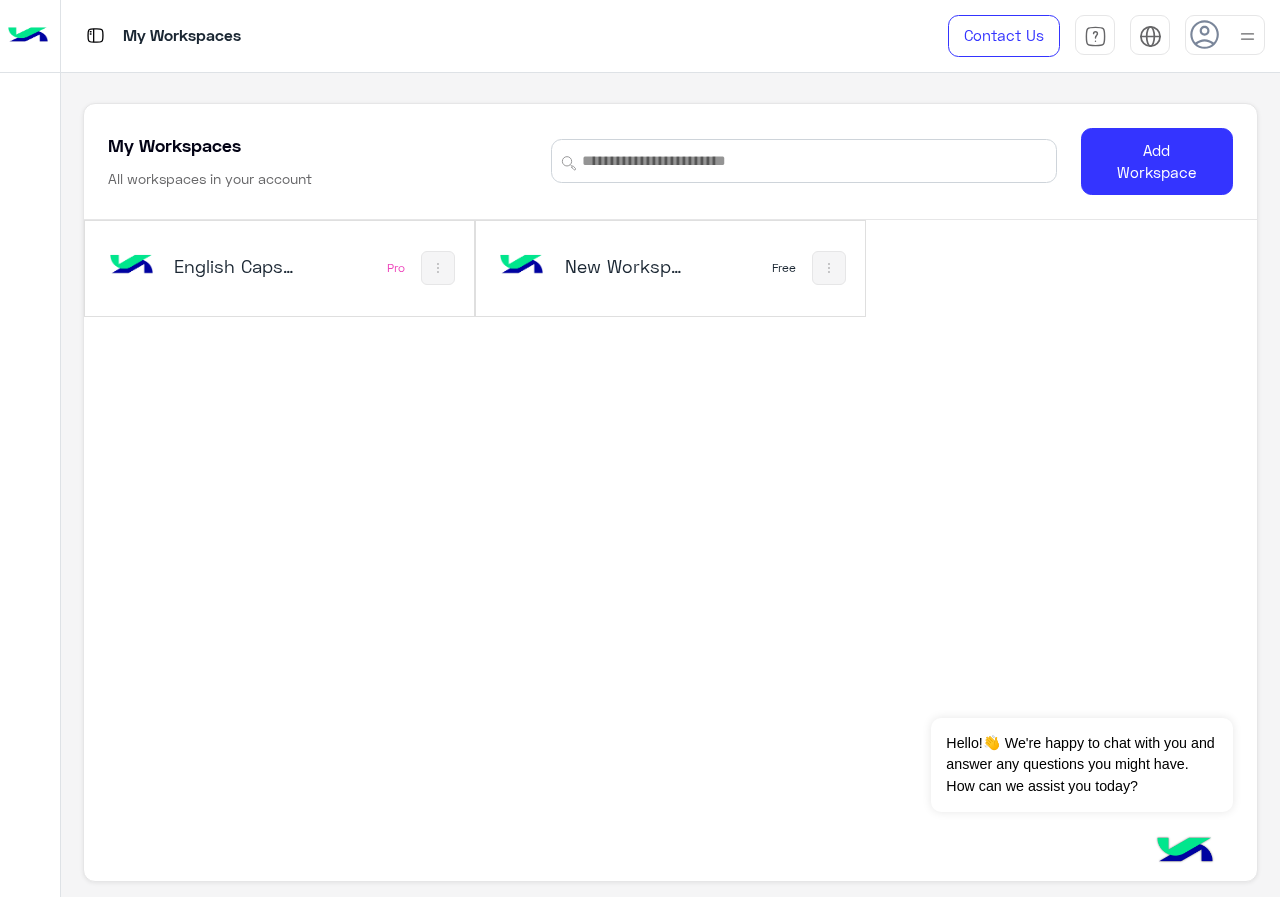 click 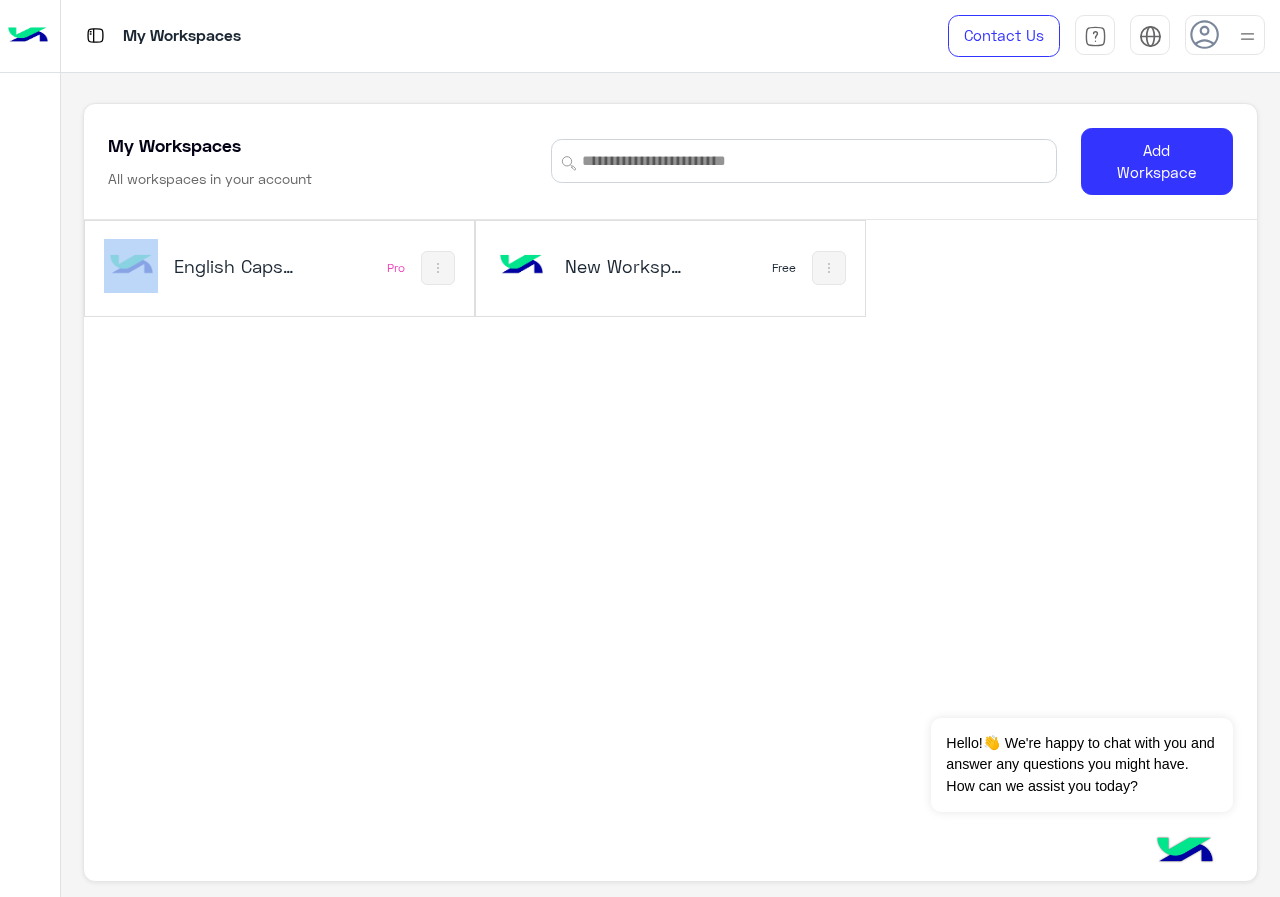 click on "English Capsules" at bounding box center (209, 268) 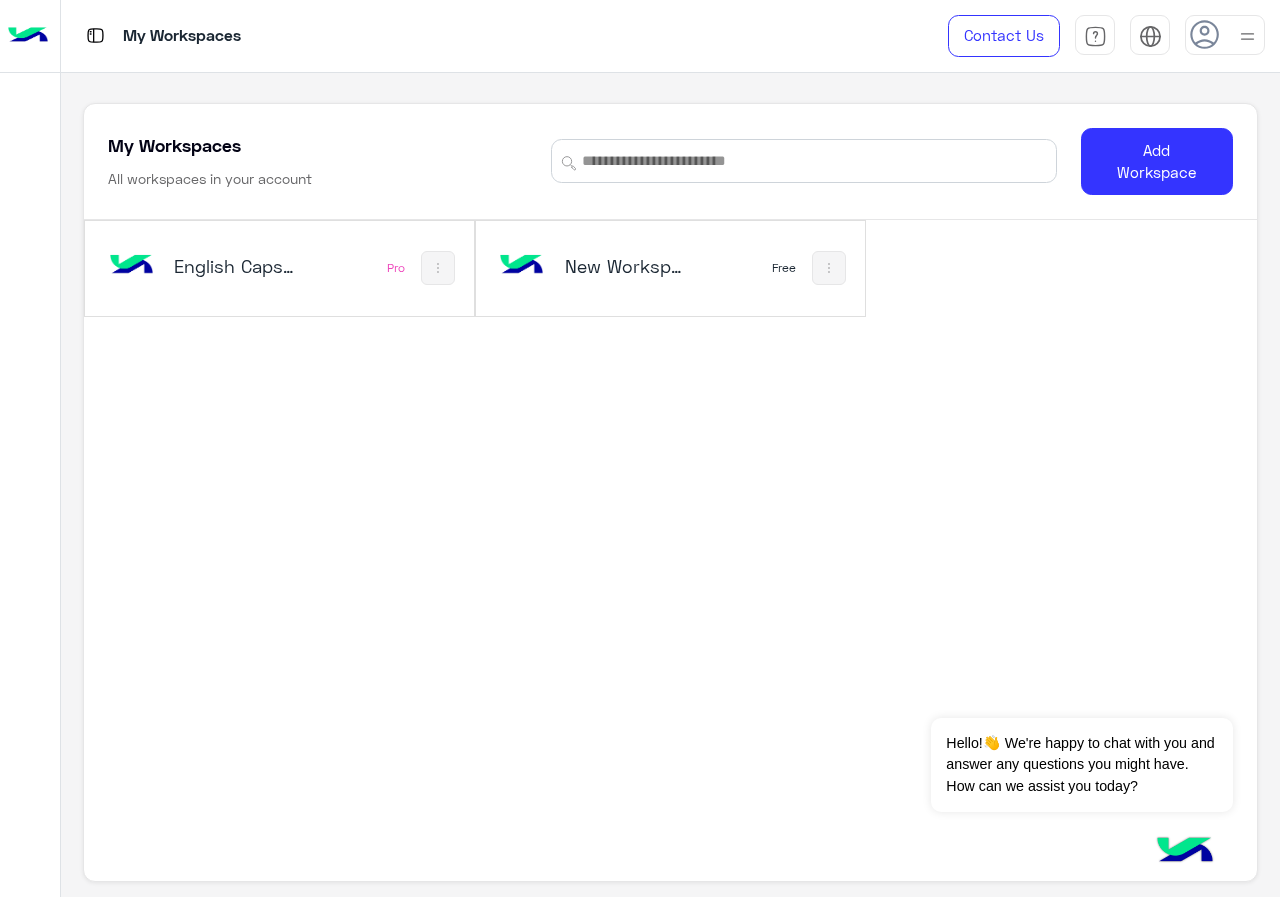 click on "My Workspaces   Contact Us  Help Center عربي English My Workspaces All workspaces in your account  Add Workspace   English Capsules   Pro    New Workspace 1   Free" at bounding box center (670, 448) 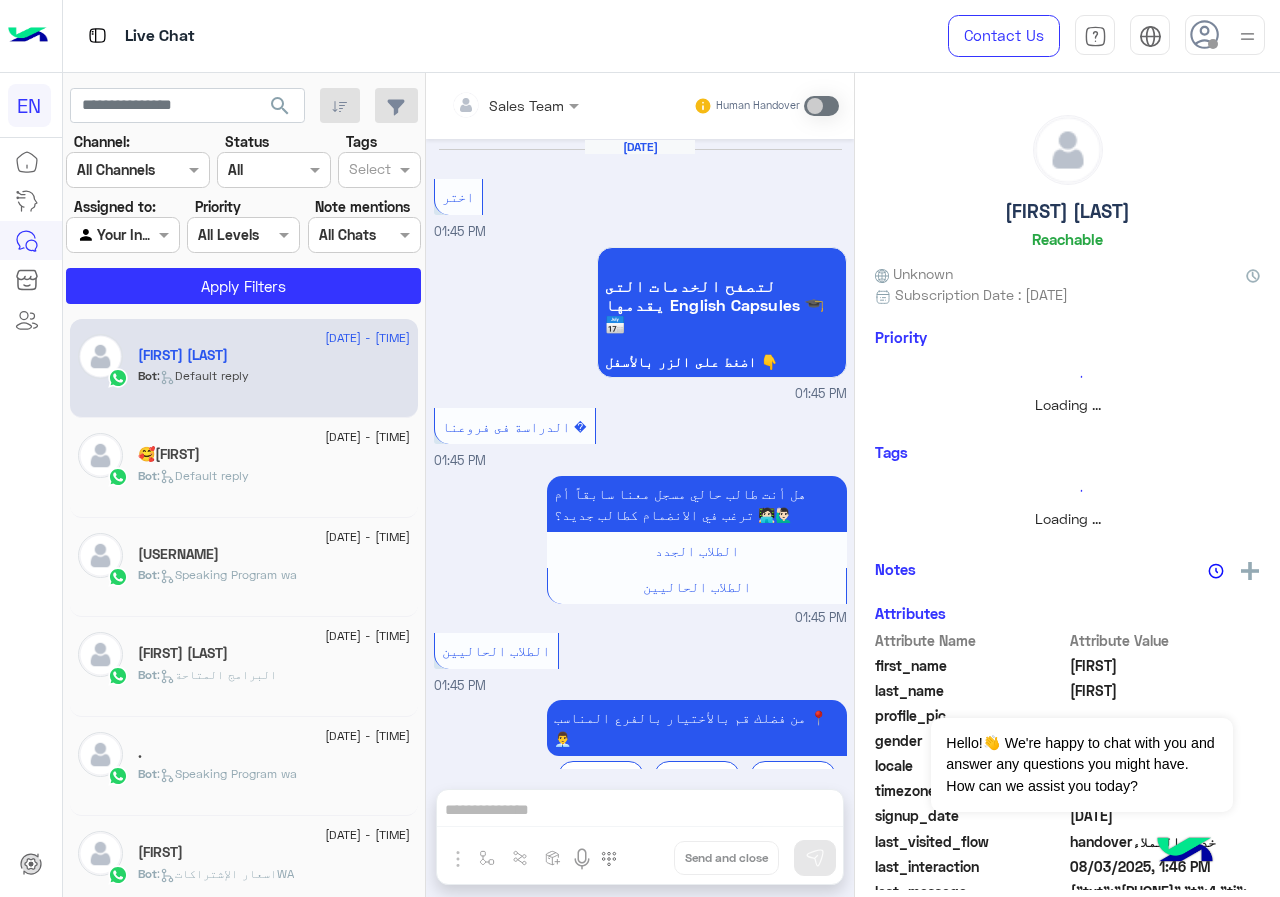 scroll, scrollTop: 1201, scrollLeft: 0, axis: vertical 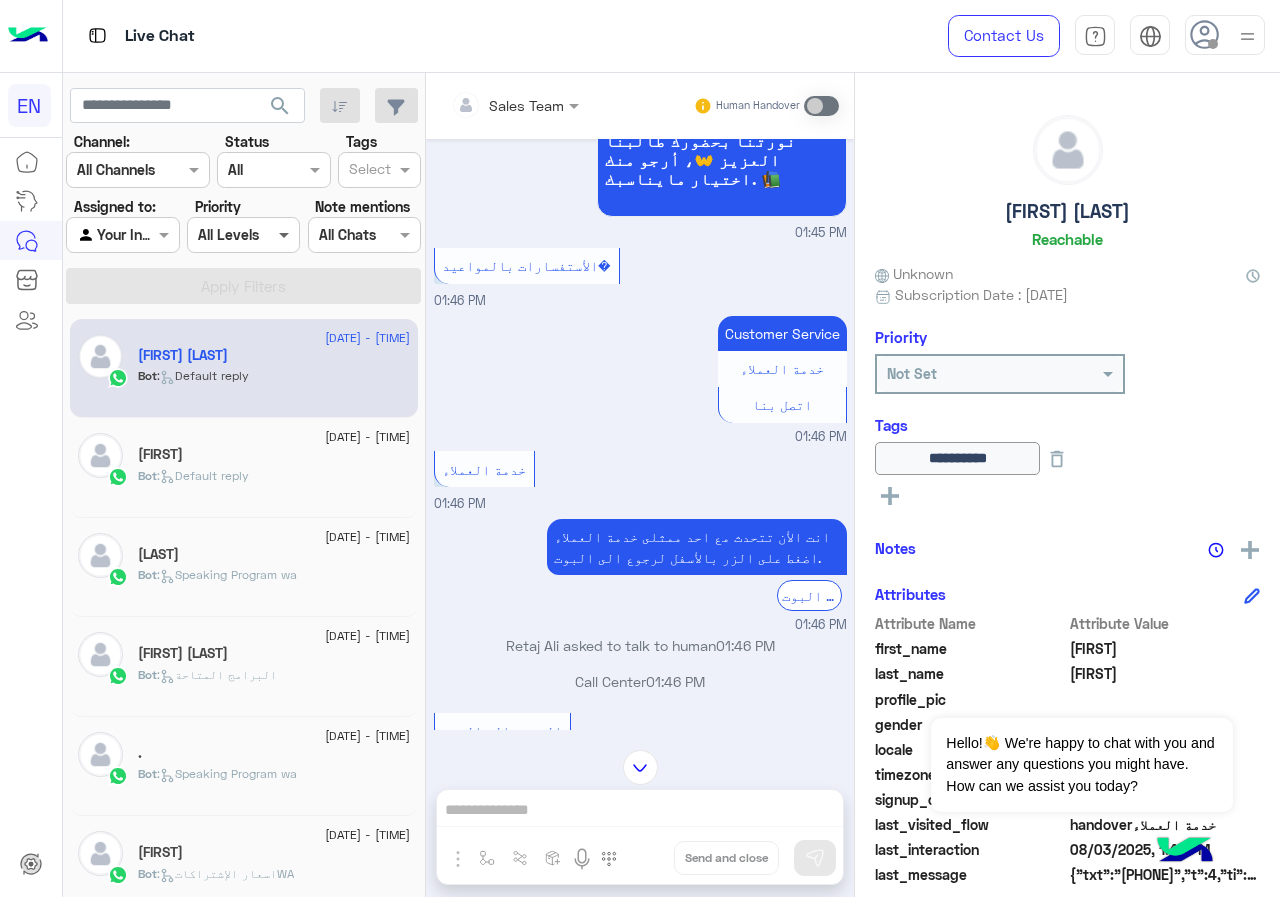 click at bounding box center [286, 234] 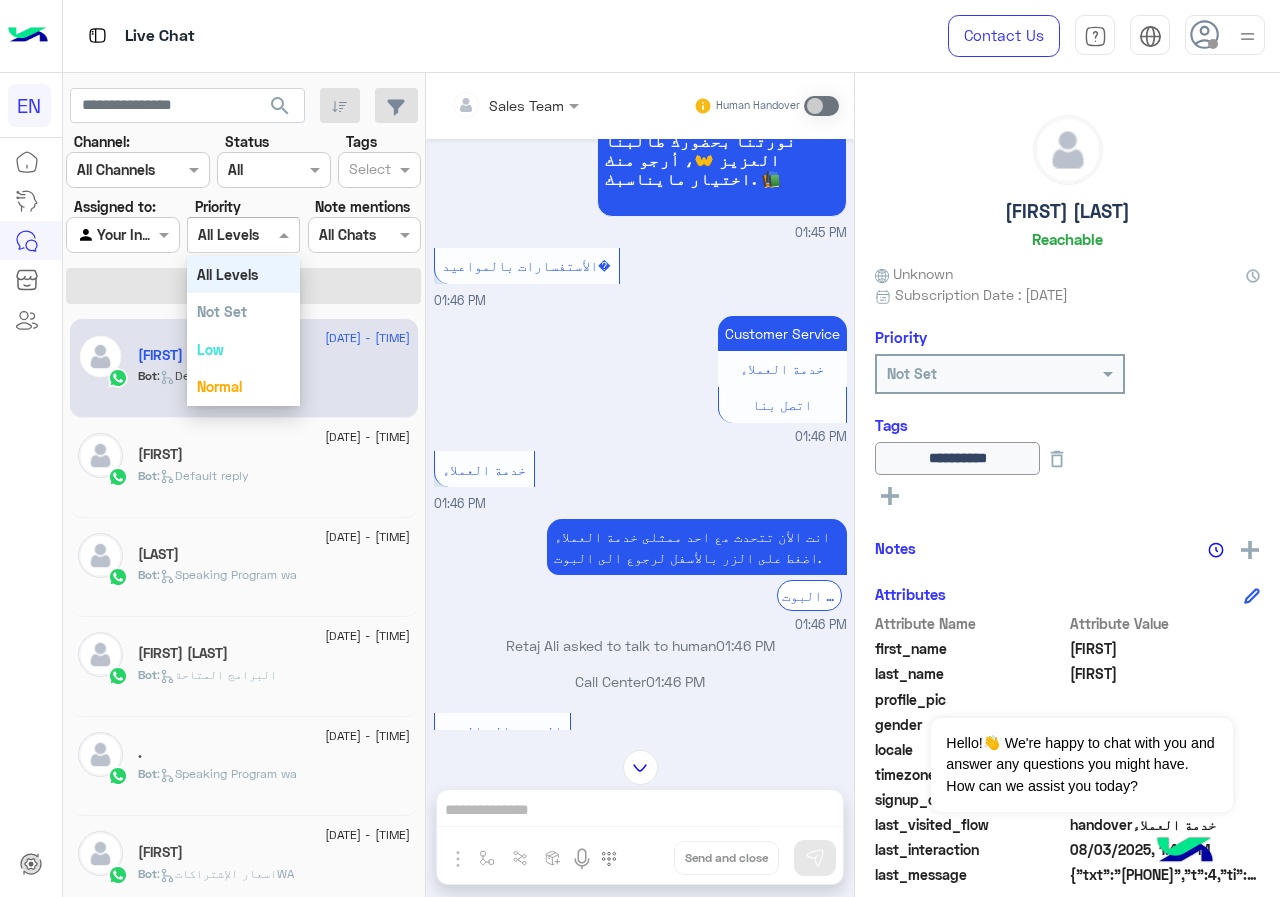 click on "All Levels" at bounding box center [227, 274] 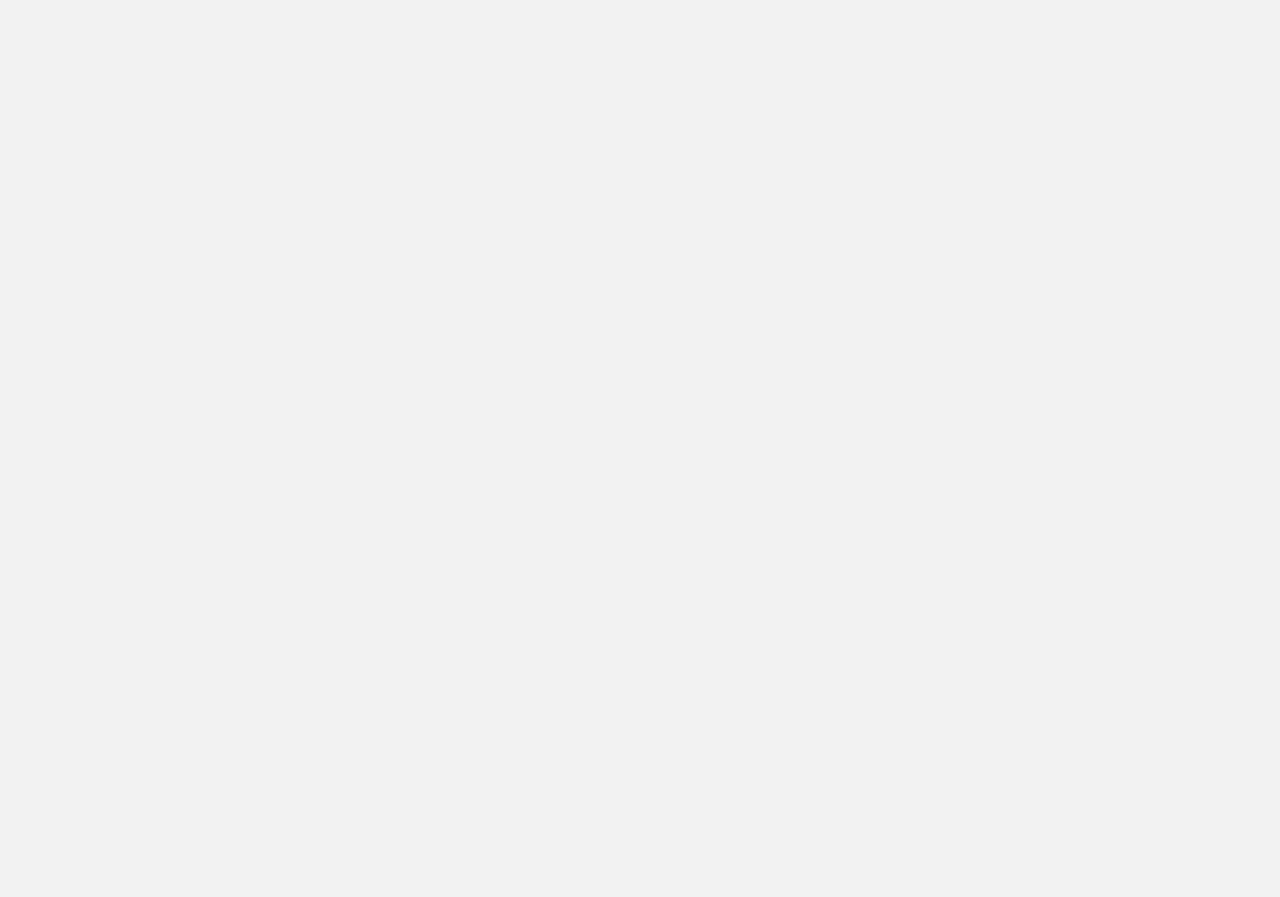 scroll, scrollTop: 0, scrollLeft: 0, axis: both 